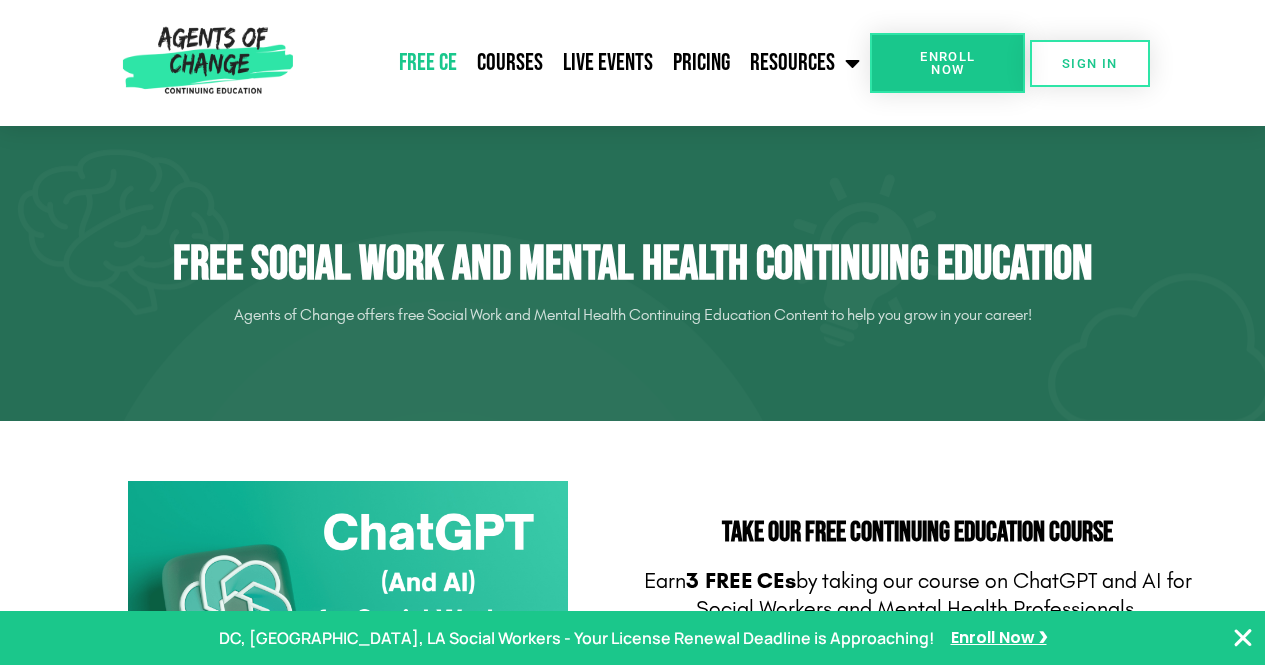 scroll, scrollTop: 200, scrollLeft: 0, axis: vertical 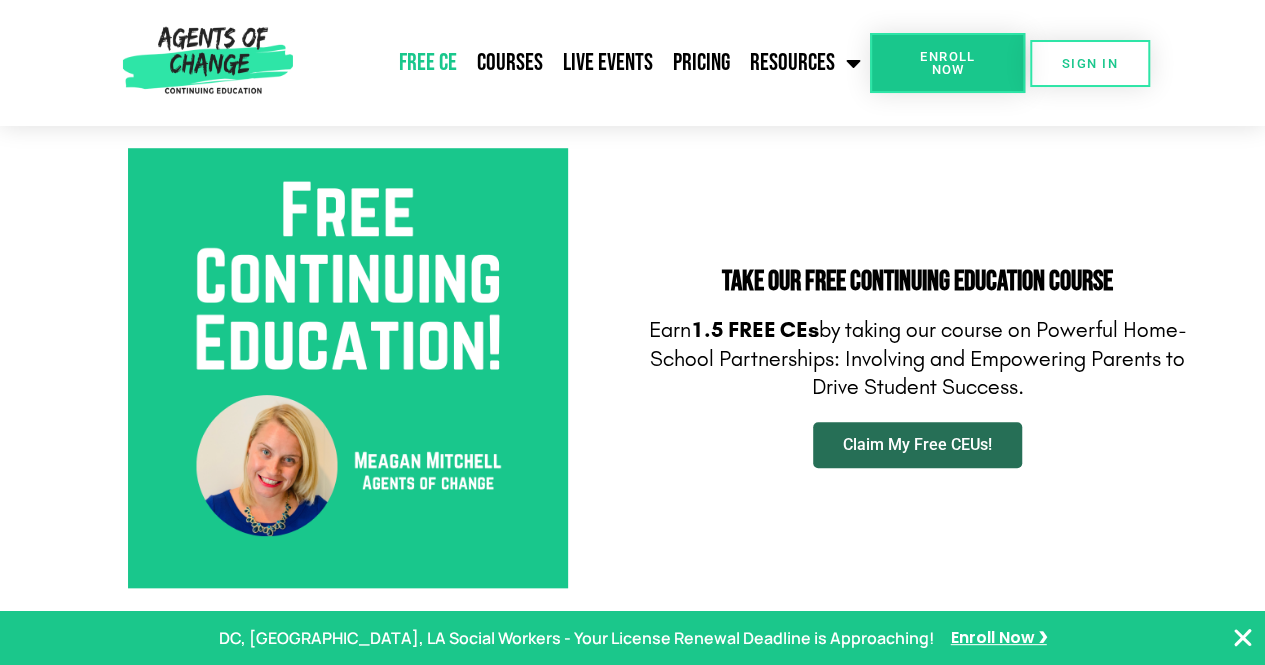 click on "Claim My Free CEUs!" at bounding box center [917, 445] 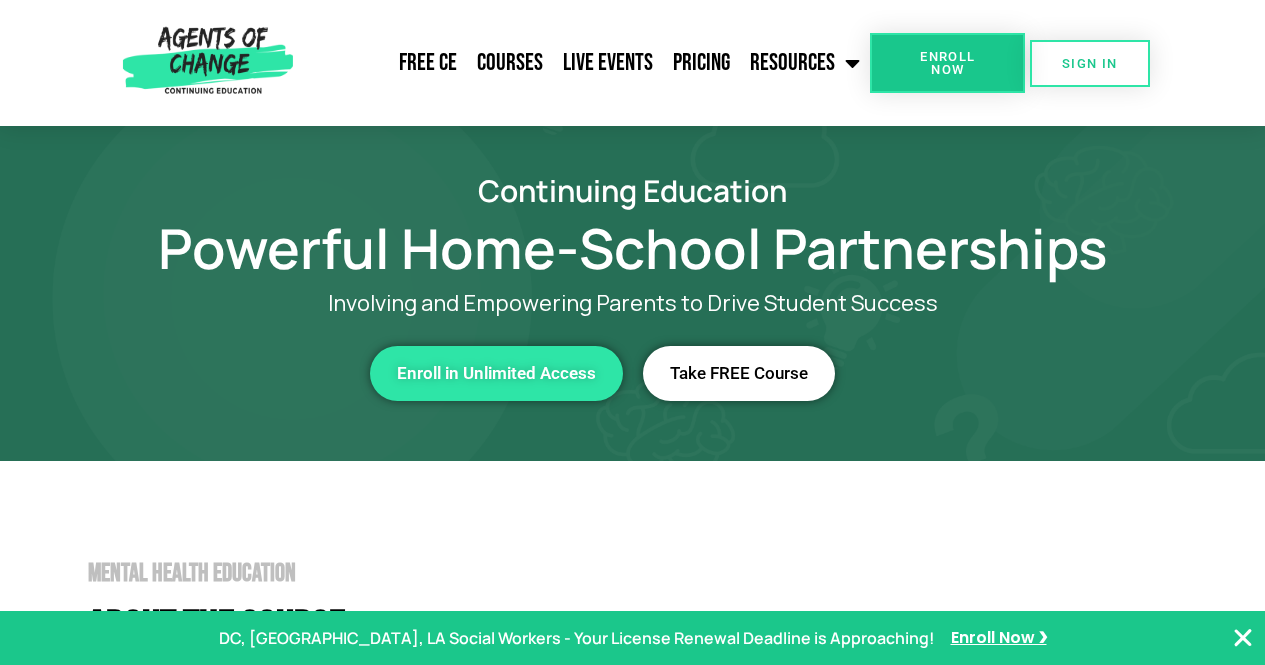 scroll, scrollTop: 0, scrollLeft: 0, axis: both 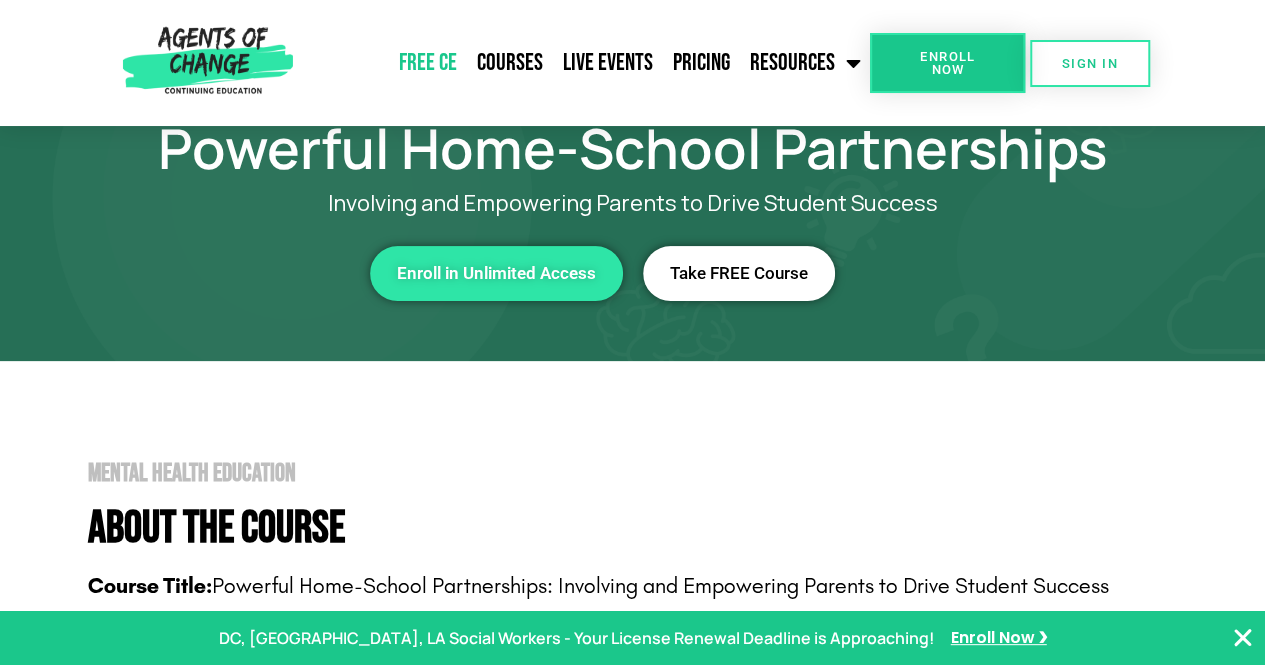 click on "Free CE" 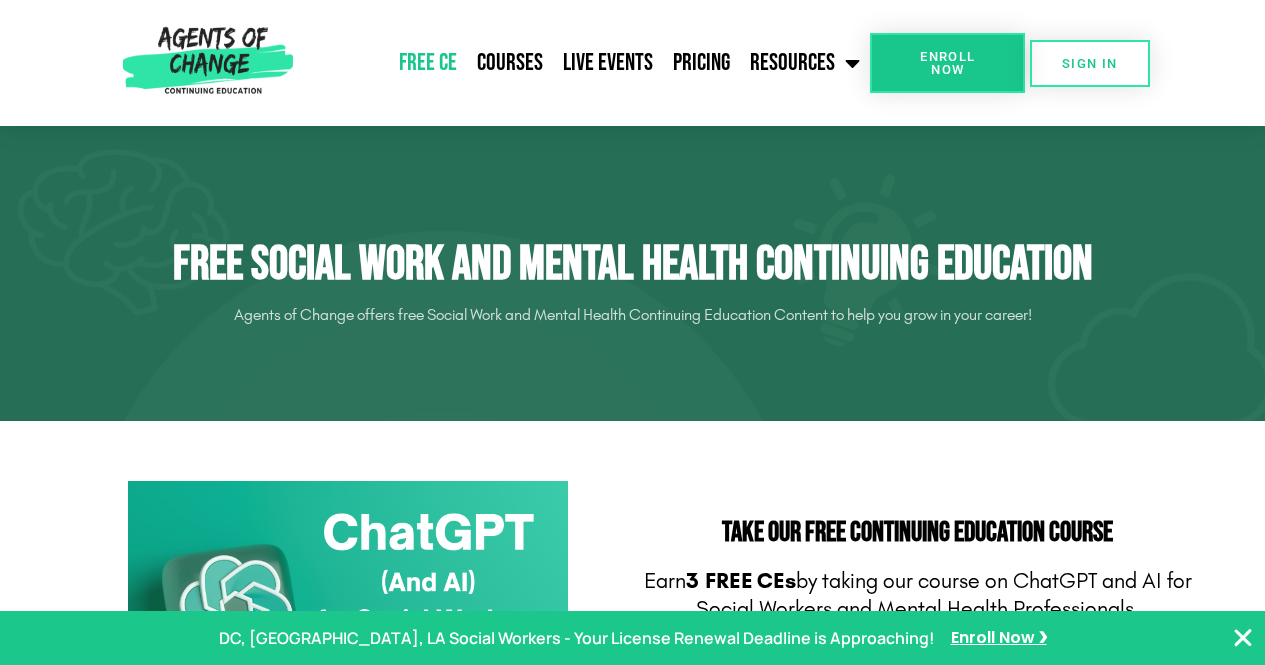 scroll, scrollTop: 0, scrollLeft: 0, axis: both 